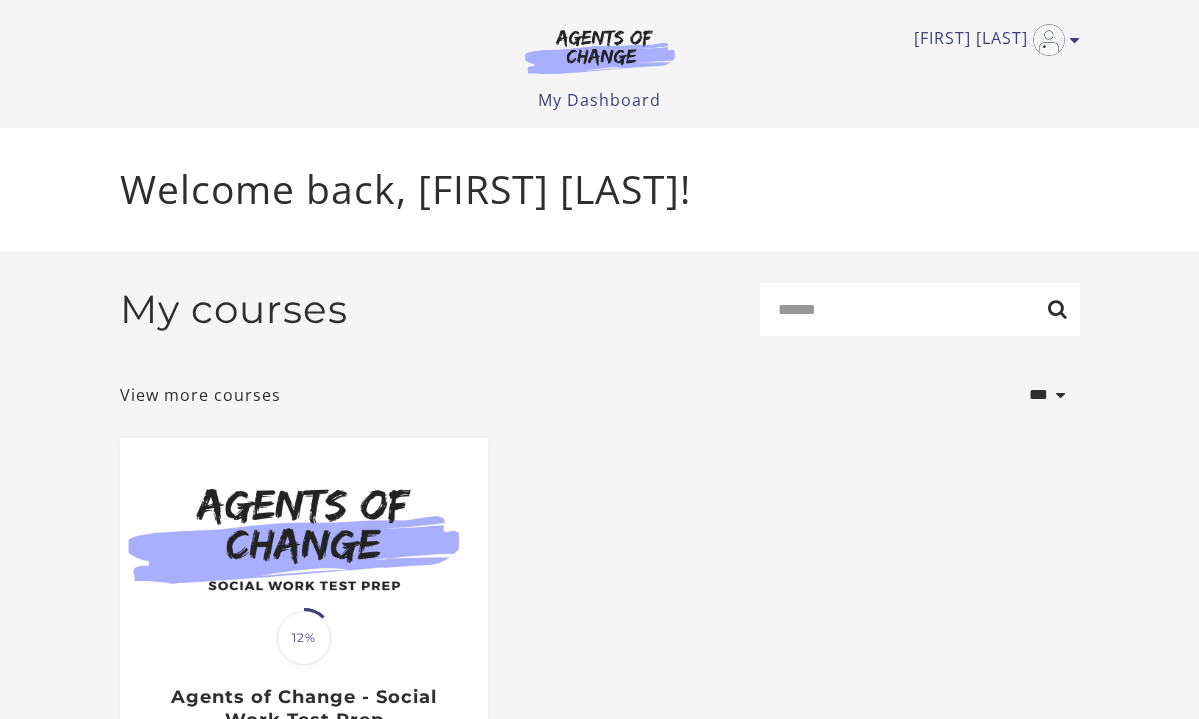 scroll, scrollTop: 0, scrollLeft: 0, axis: both 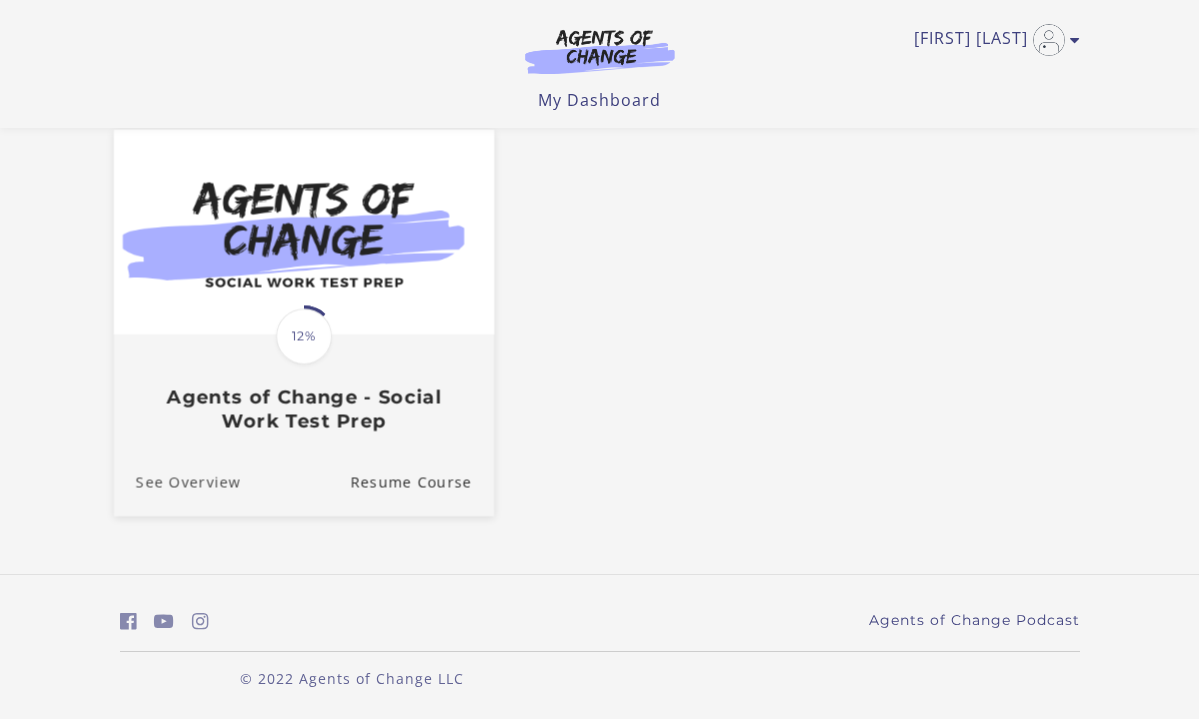 click on "See Overview" at bounding box center (176, 482) 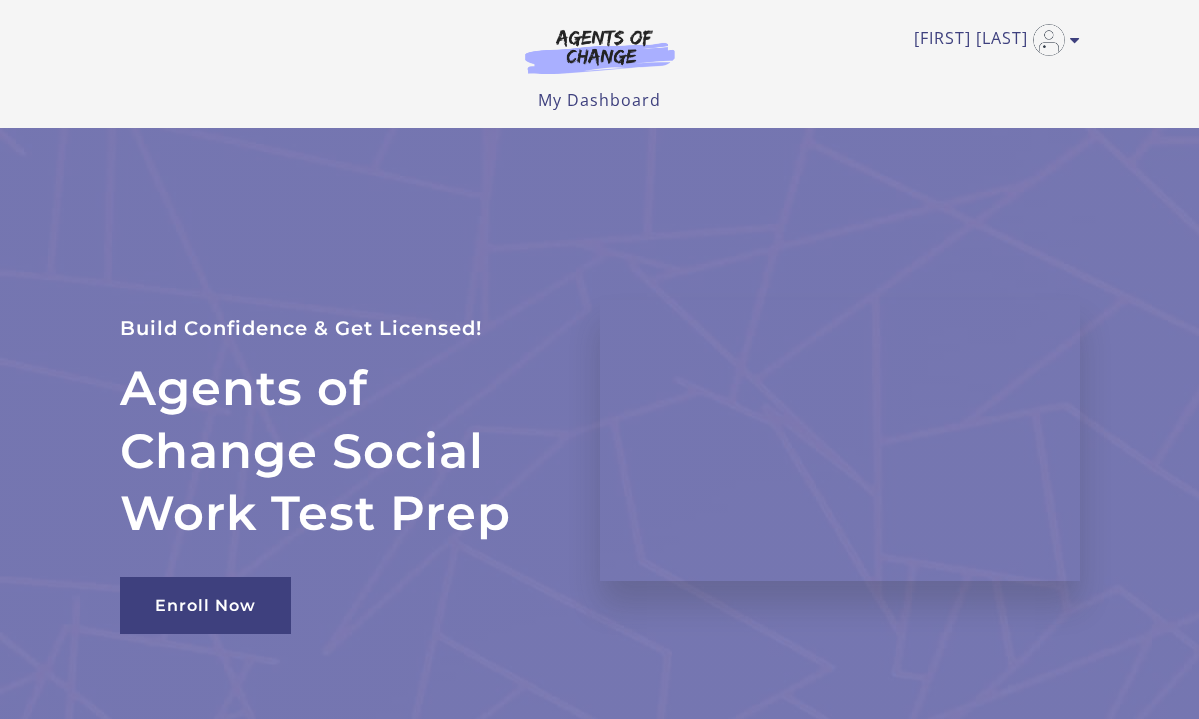 scroll, scrollTop: 0, scrollLeft: 0, axis: both 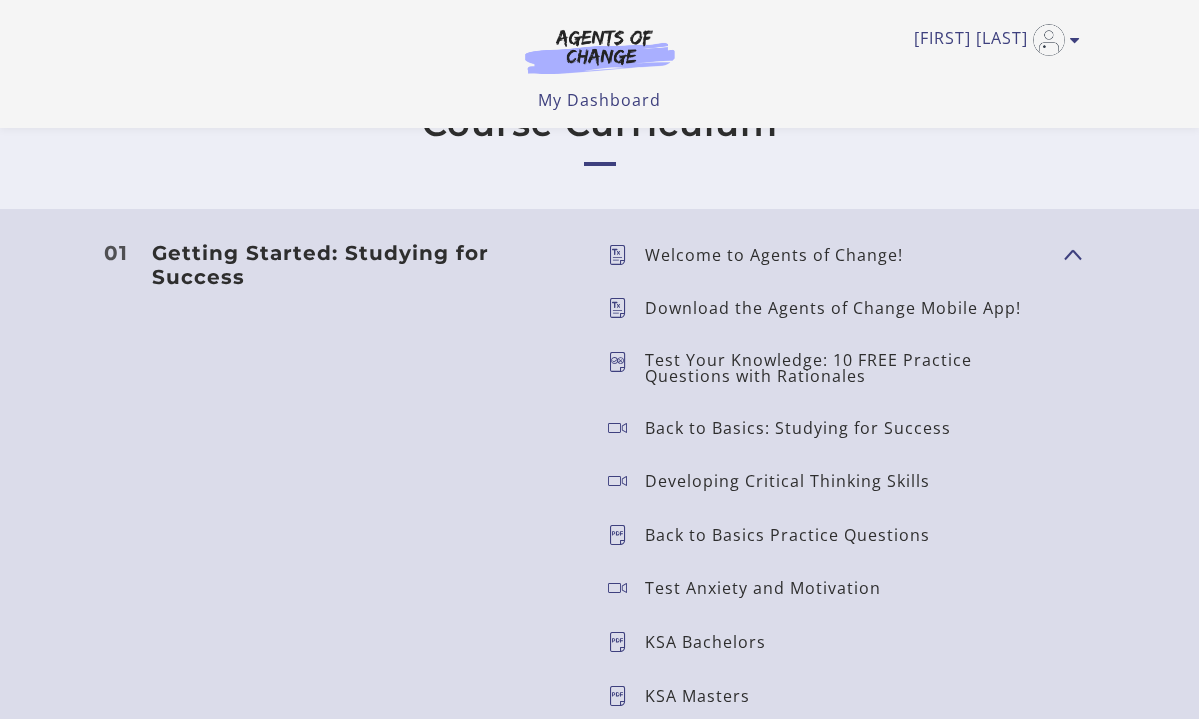 click at bounding box center [626, 428] 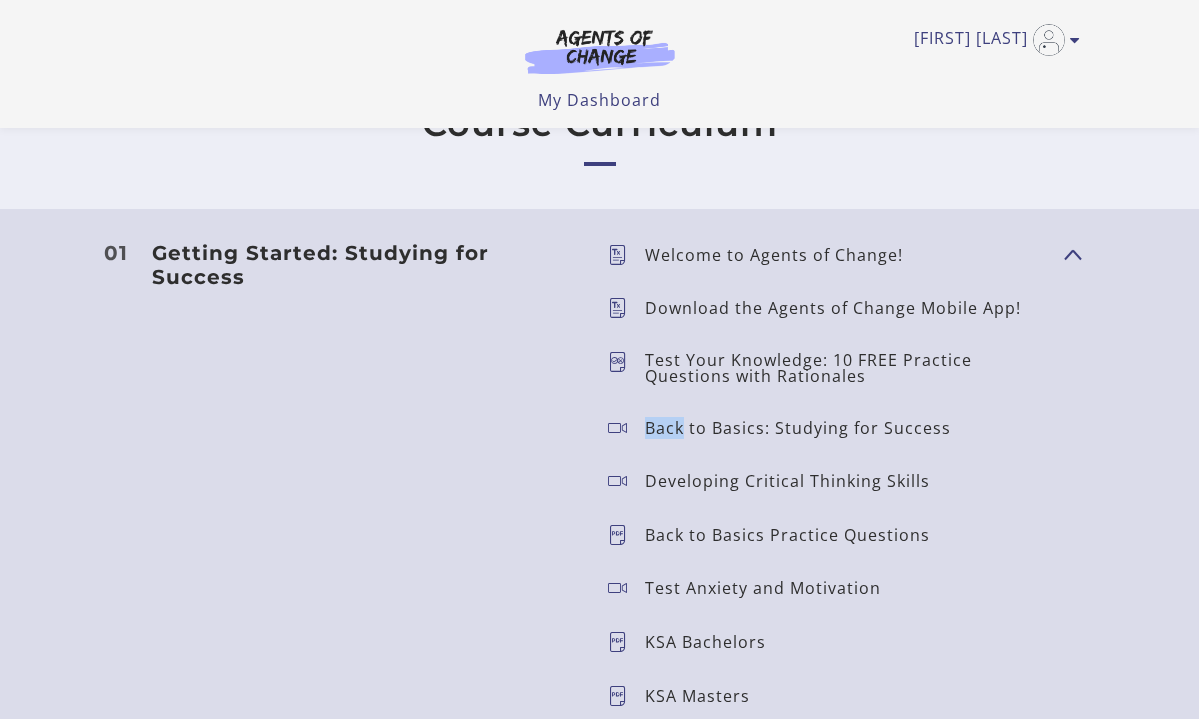 click on "Back to Basics: Studying for Success" at bounding box center (806, 428) 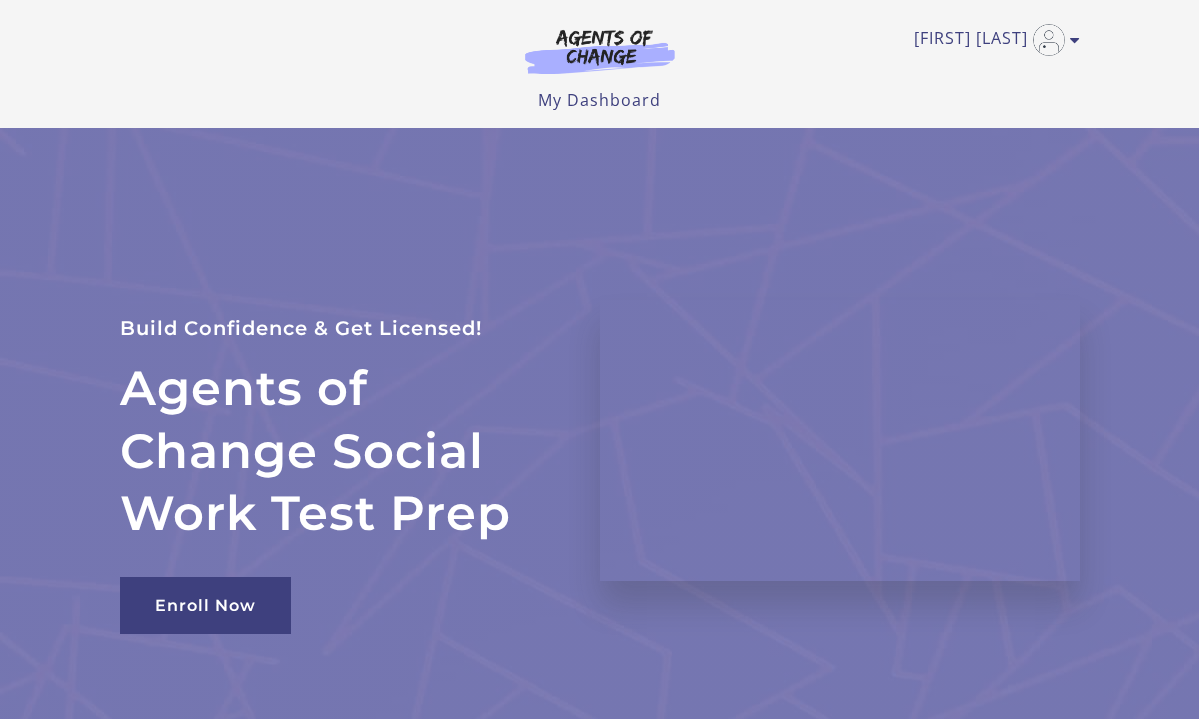 scroll, scrollTop: 0, scrollLeft: 0, axis: both 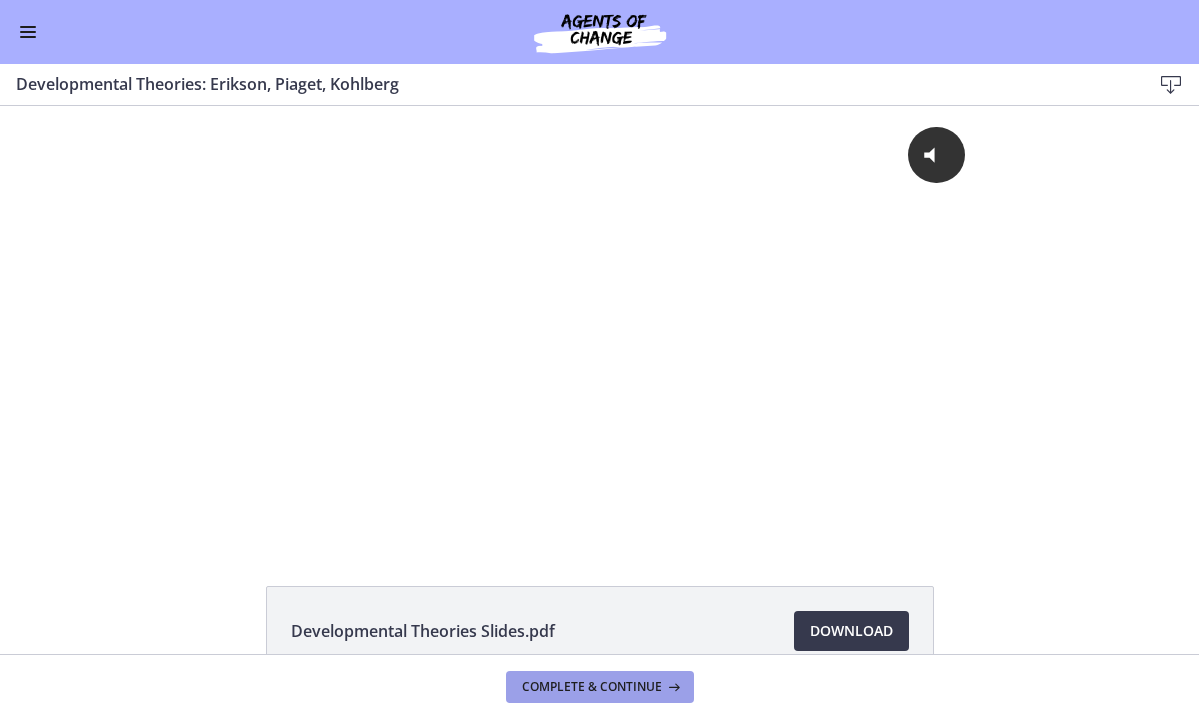 click on "Complete & continue" at bounding box center (592, 687) 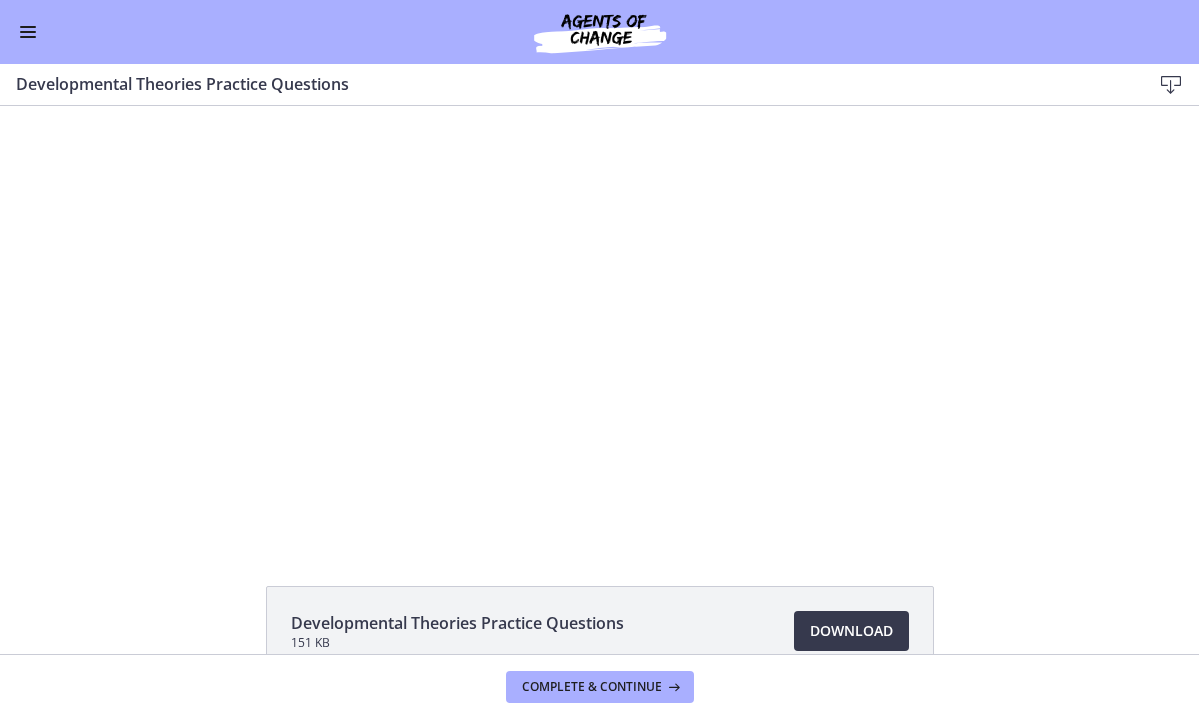 scroll, scrollTop: 0, scrollLeft: 0, axis: both 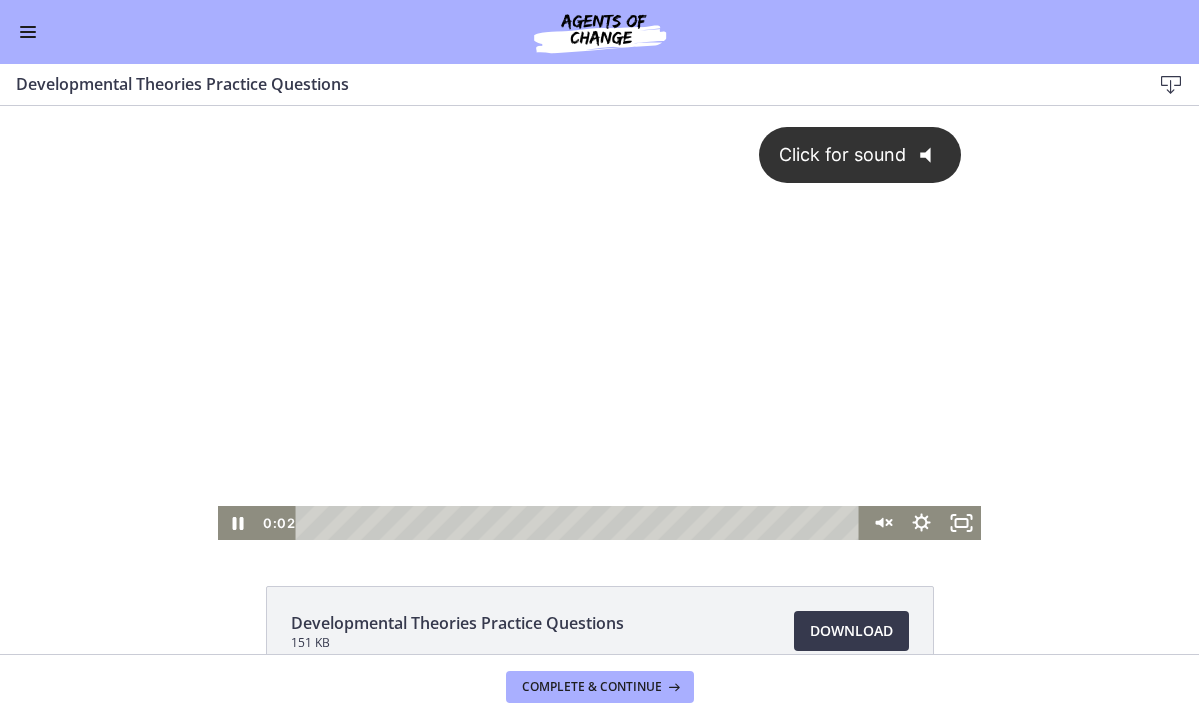 click on "Click for sound" at bounding box center [833, 154] 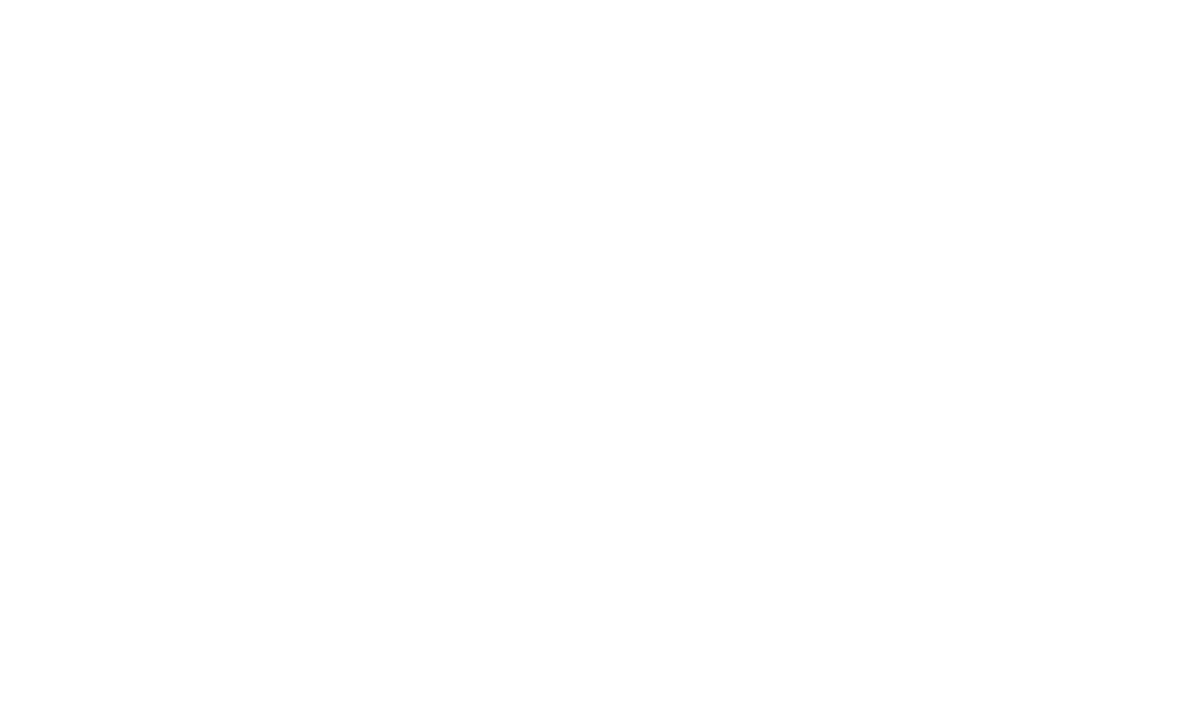 scroll, scrollTop: 0, scrollLeft: 0, axis: both 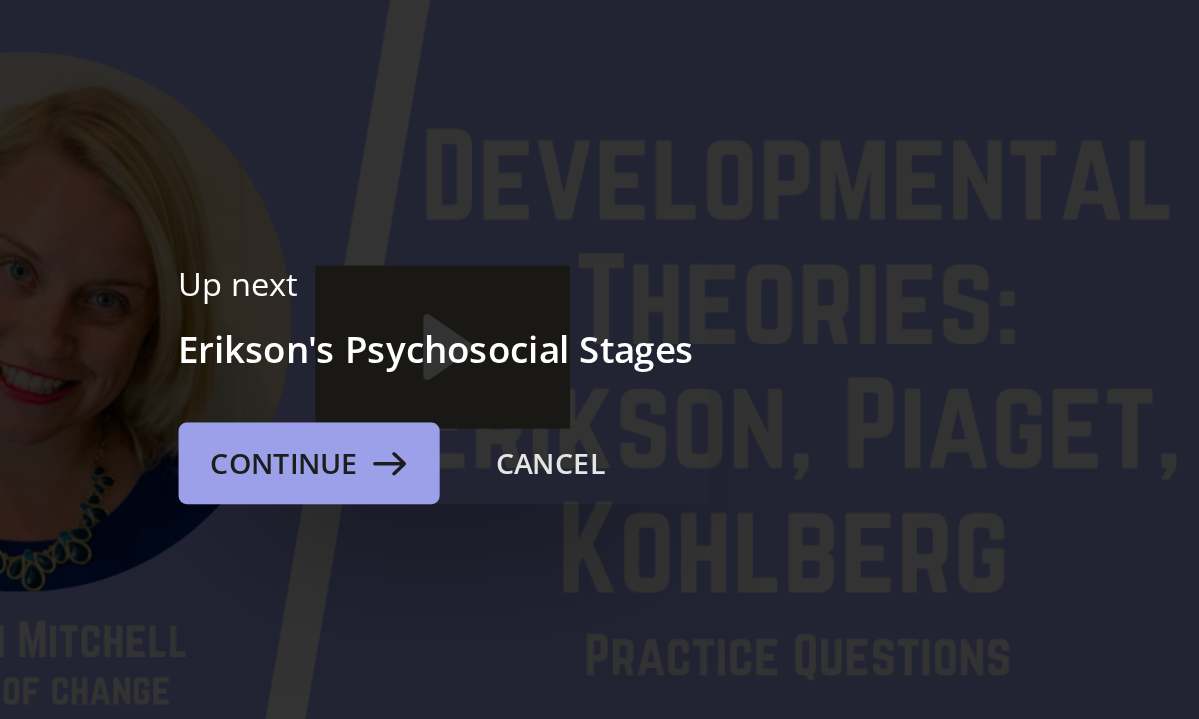 click on "Continue" at bounding box center (522, 363) 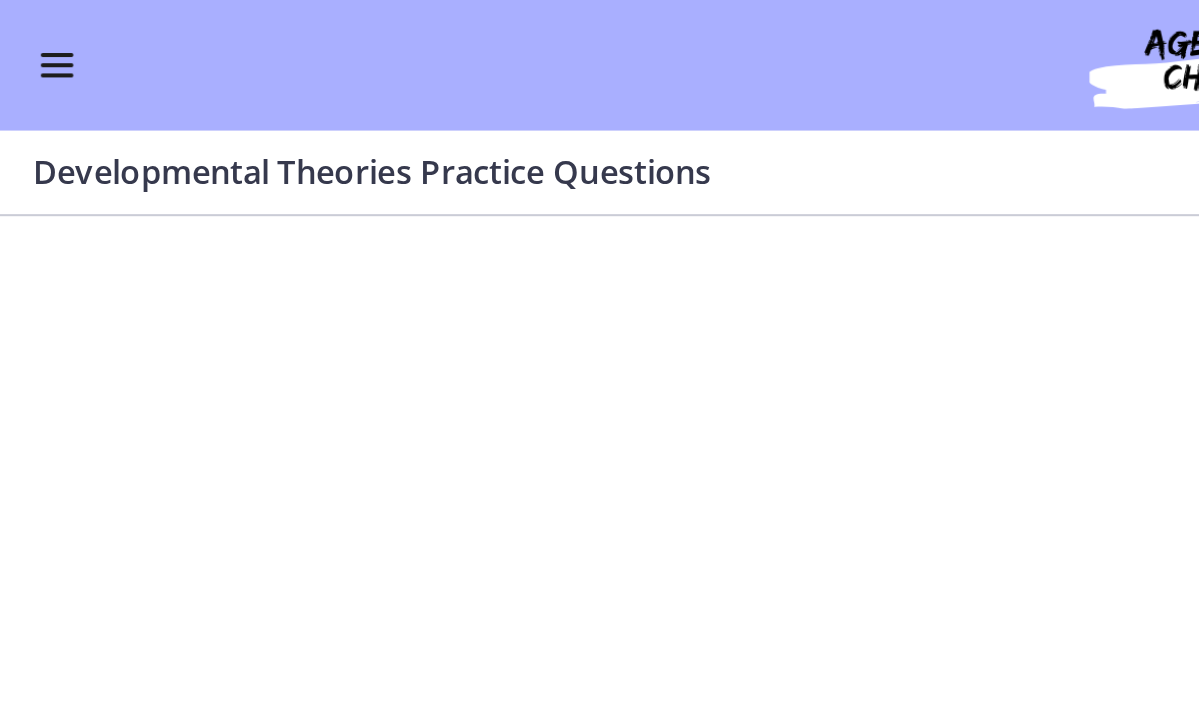 scroll, scrollTop: 0, scrollLeft: 0, axis: both 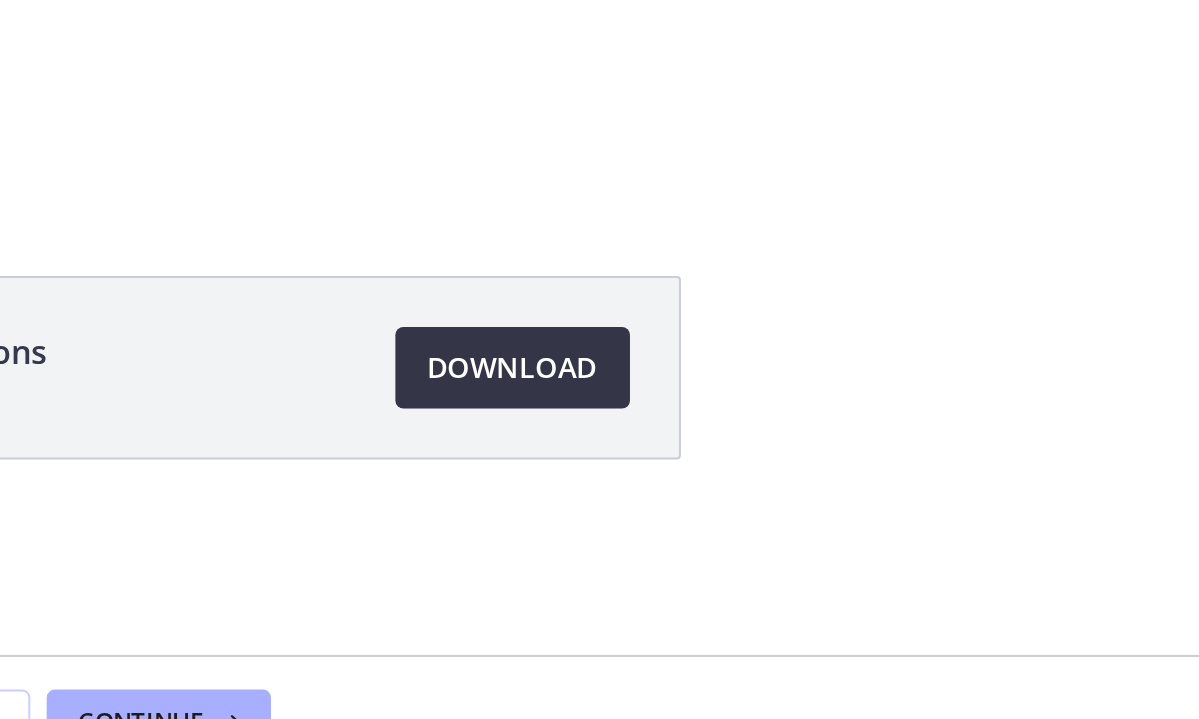 click on "Download
Opens in a new window" at bounding box center (851, 513) 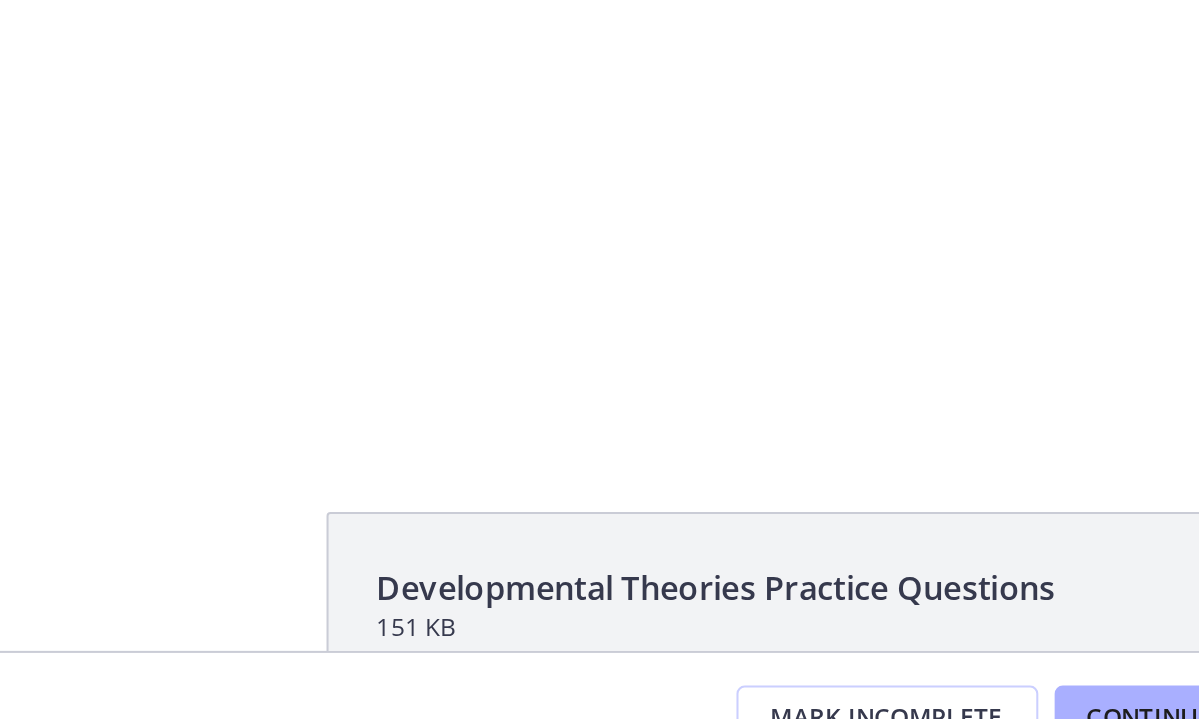 scroll, scrollTop: 0, scrollLeft: 0, axis: both 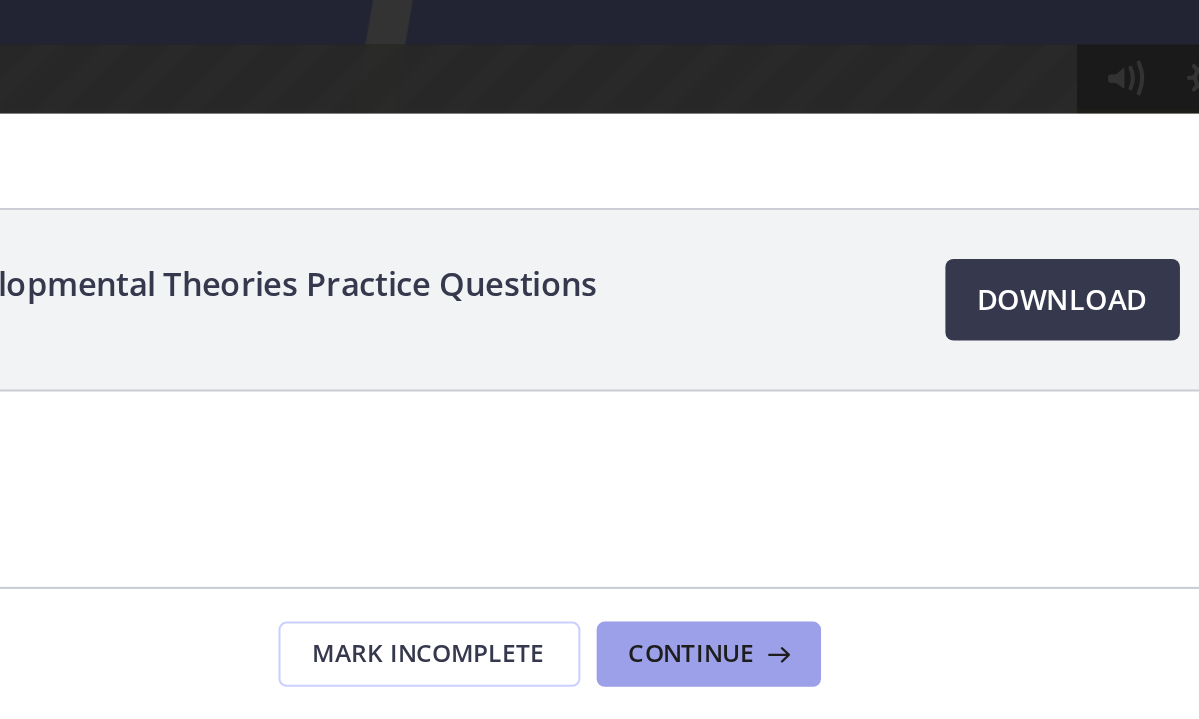 click on "Continue" at bounding box center [670, 687] 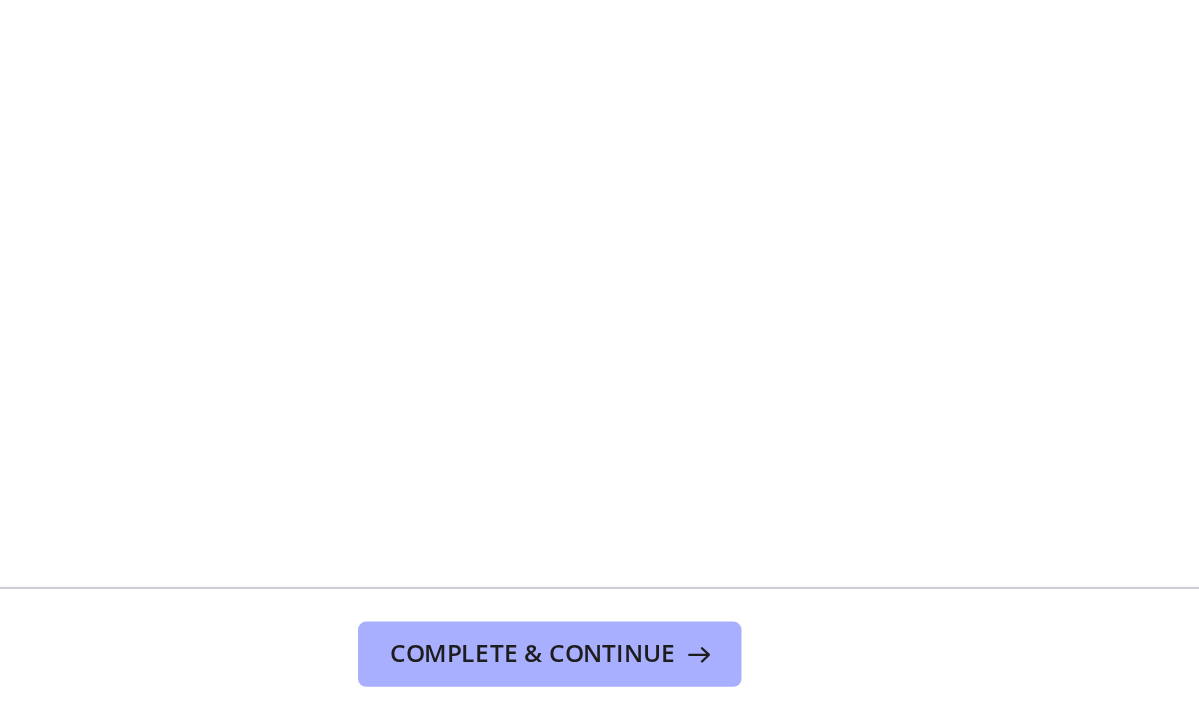 scroll, scrollTop: 0, scrollLeft: 0, axis: both 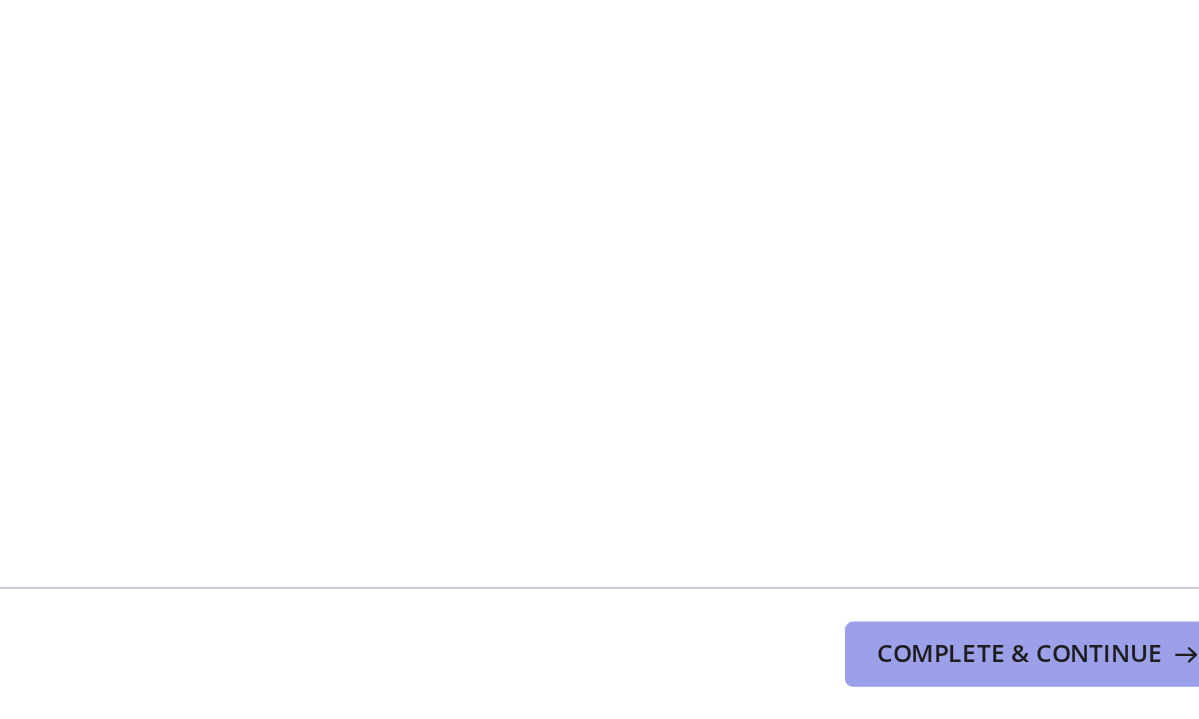 click on "Complete & continue" at bounding box center [592, 687] 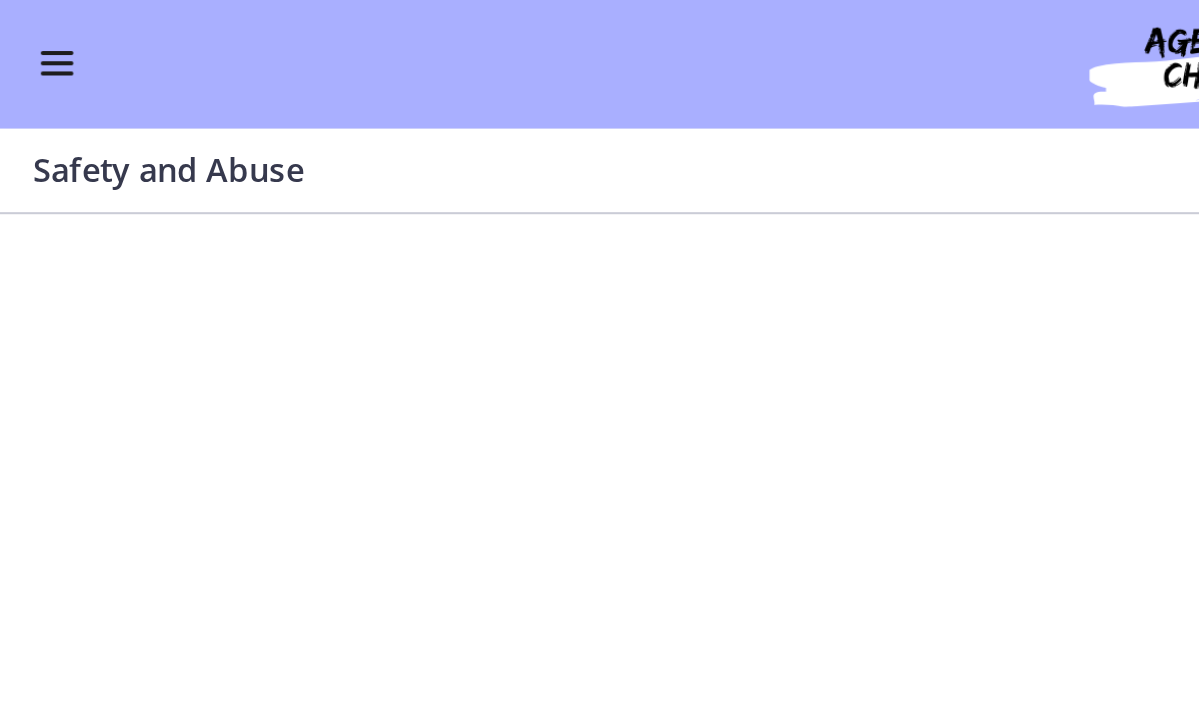 scroll, scrollTop: 0, scrollLeft: 0, axis: both 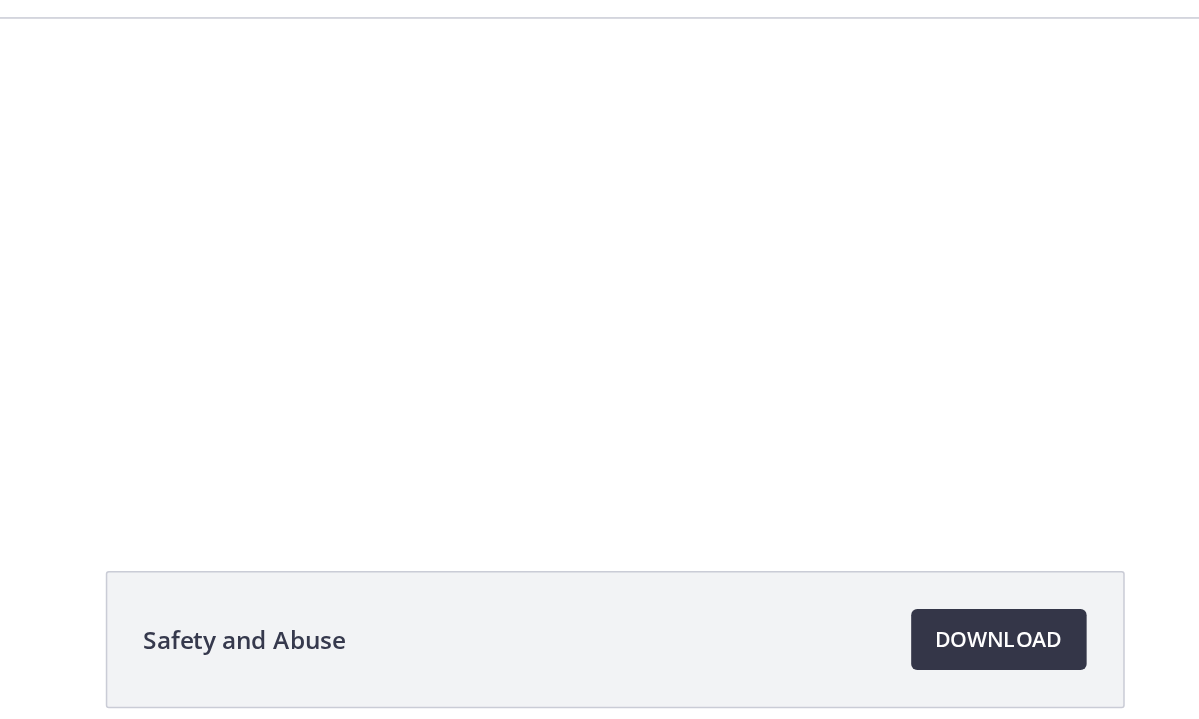 click on "Download
Opens in a new window" at bounding box center [851, 513] 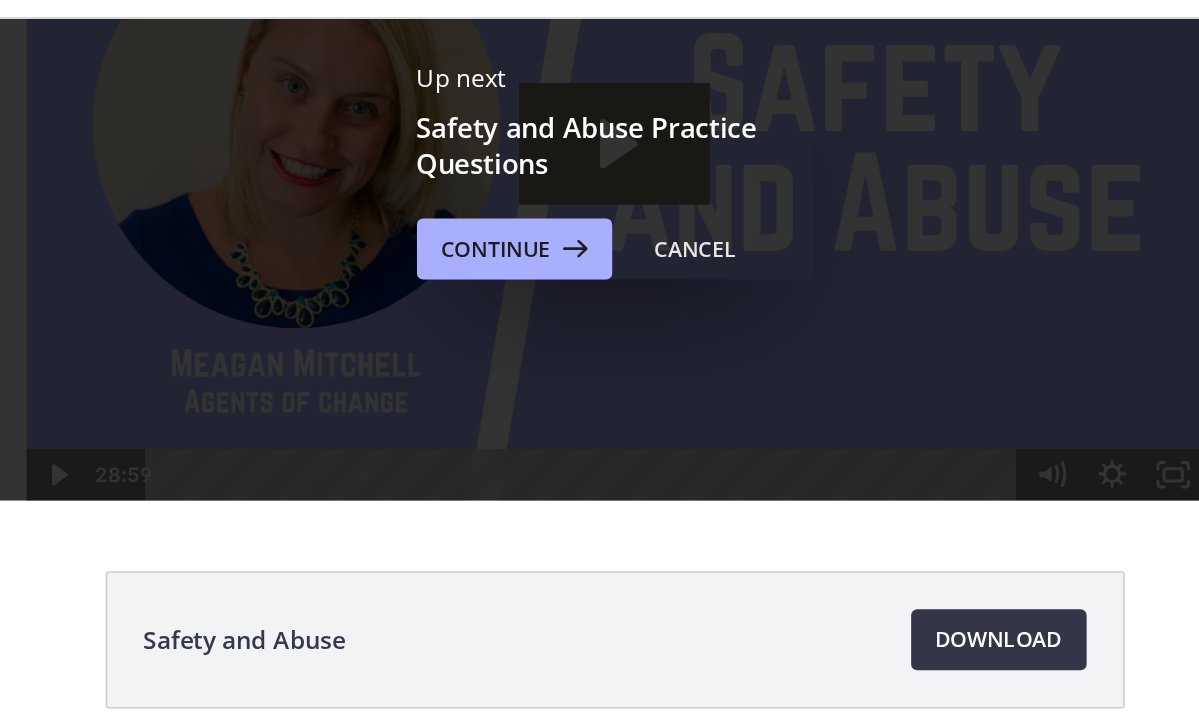 scroll, scrollTop: 0, scrollLeft: 0, axis: both 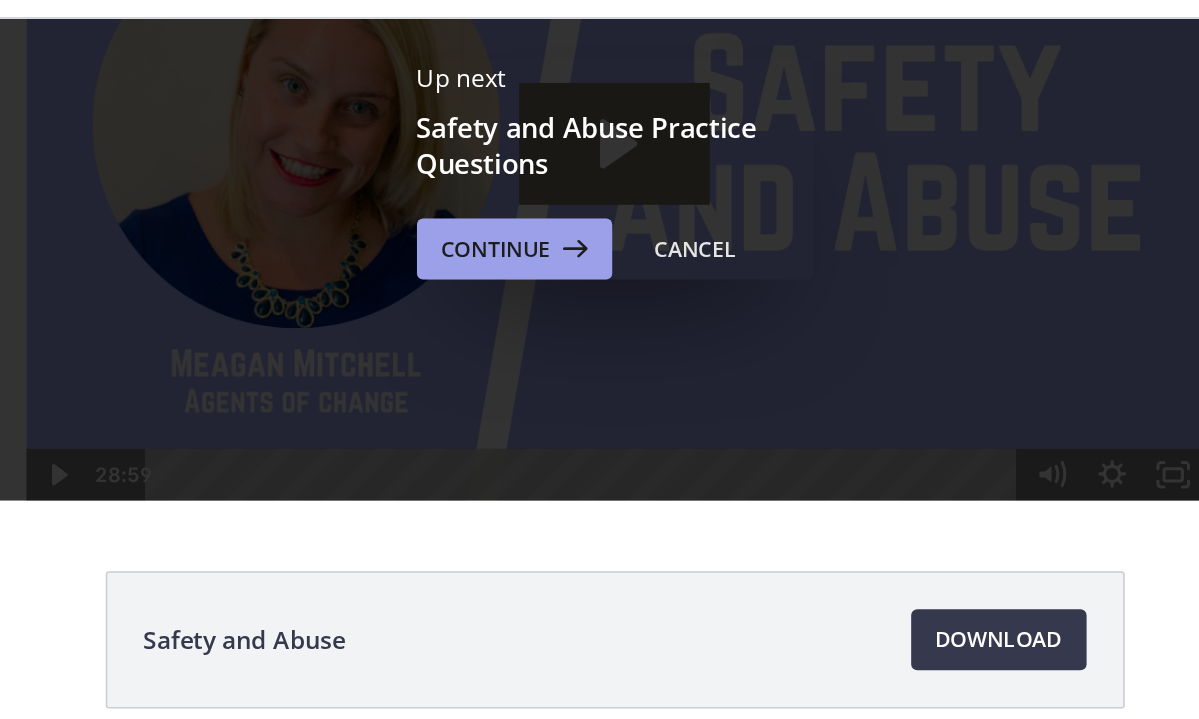 click on "Continue" at bounding box center (522, 257) 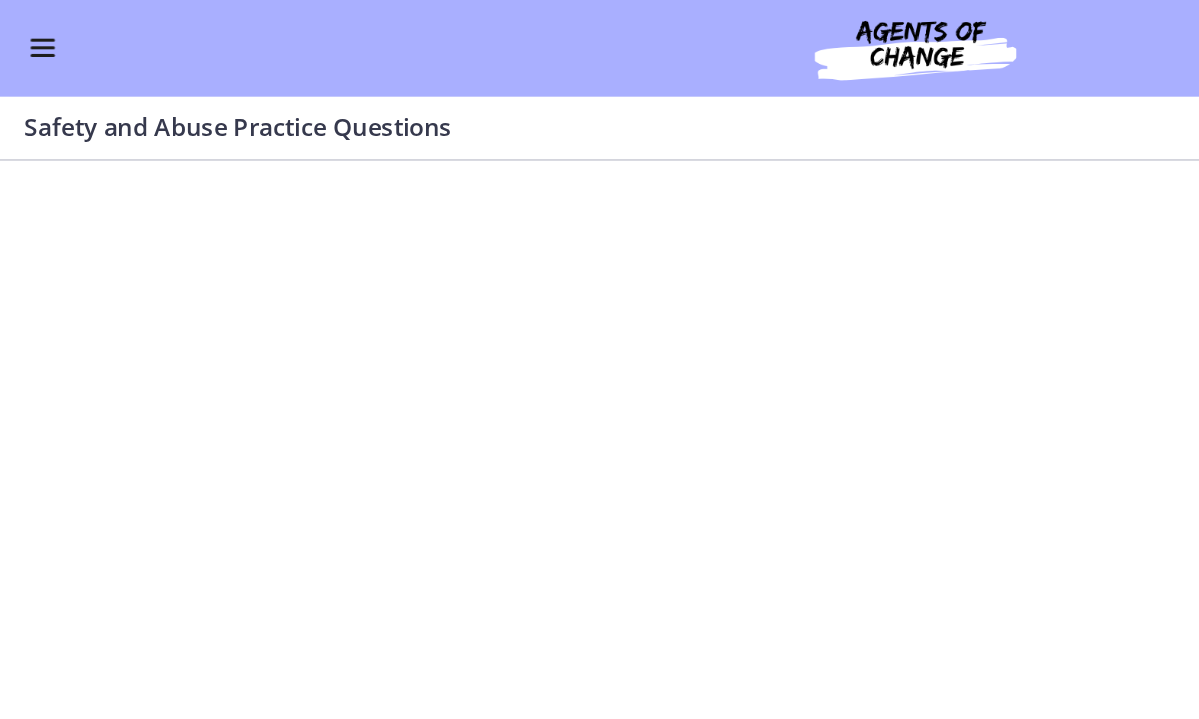 scroll, scrollTop: 0, scrollLeft: 0, axis: both 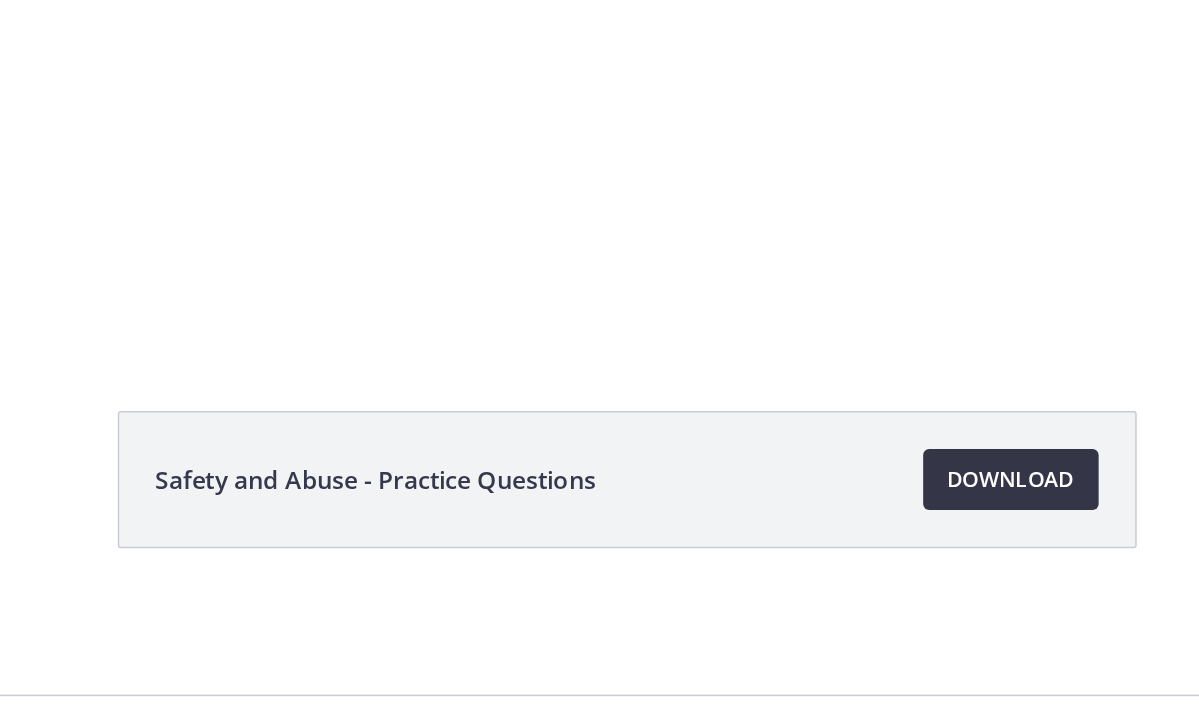 click on "Download
Opens in a new window" at bounding box center (851, 513) 